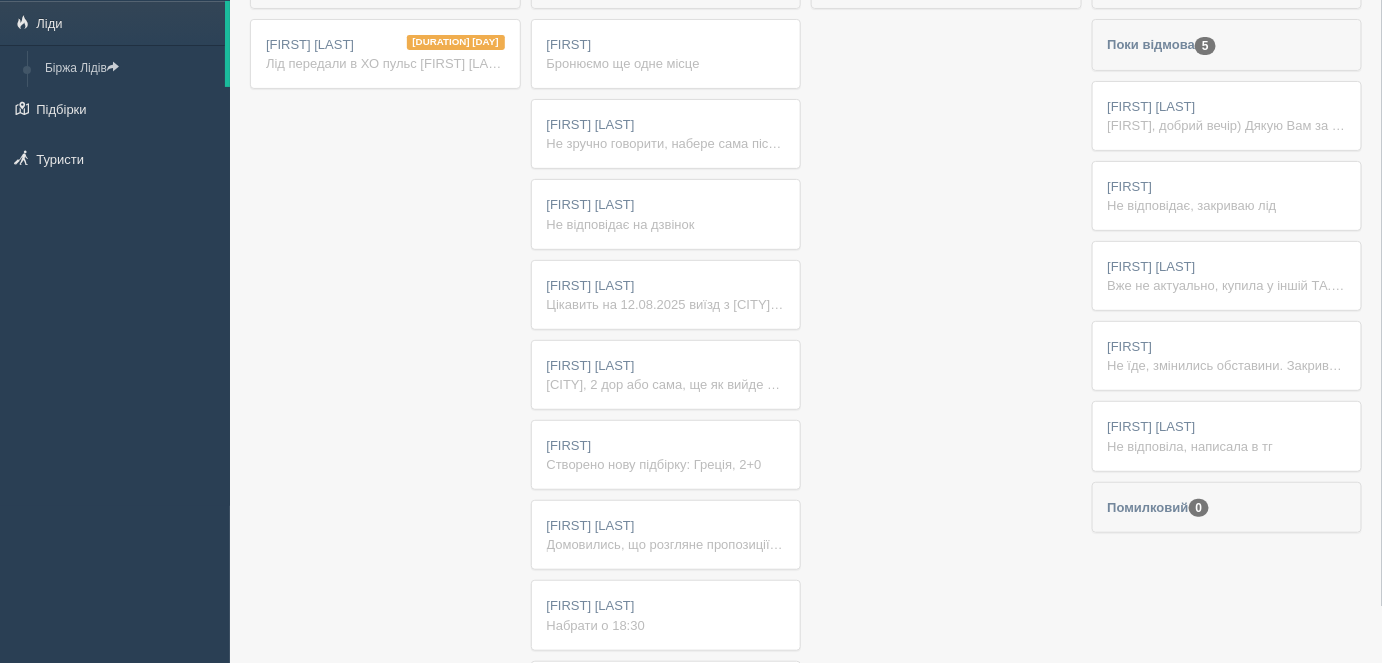 scroll, scrollTop: 66, scrollLeft: 0, axis: vertical 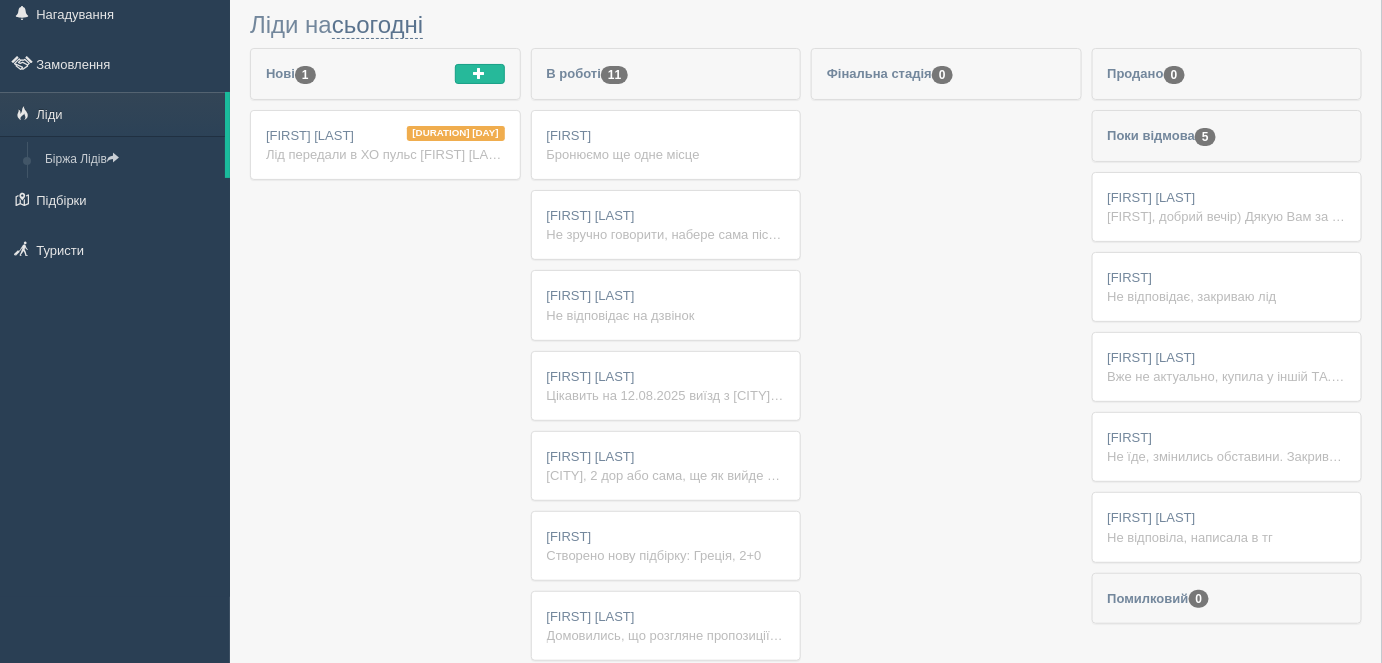 click on "Не зручно говорити, набере сама після 15:00" at bounding box center [666, 234] 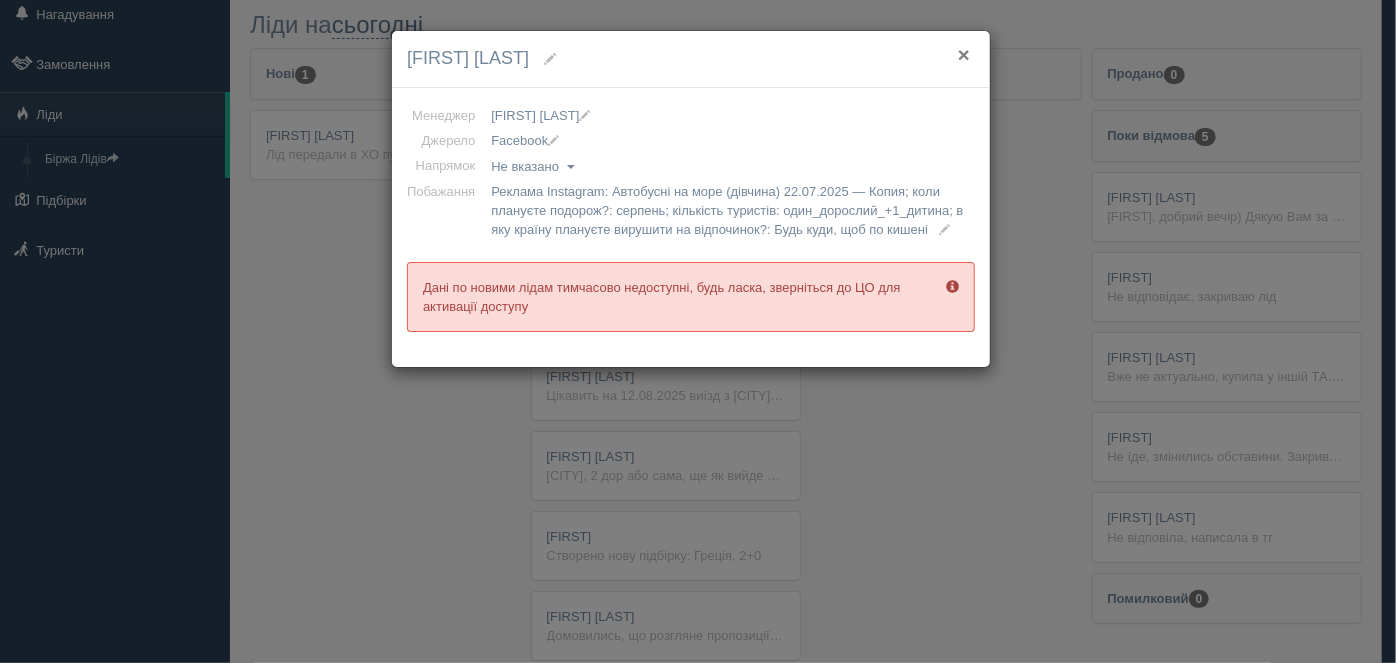 click on "×" at bounding box center (964, 54) 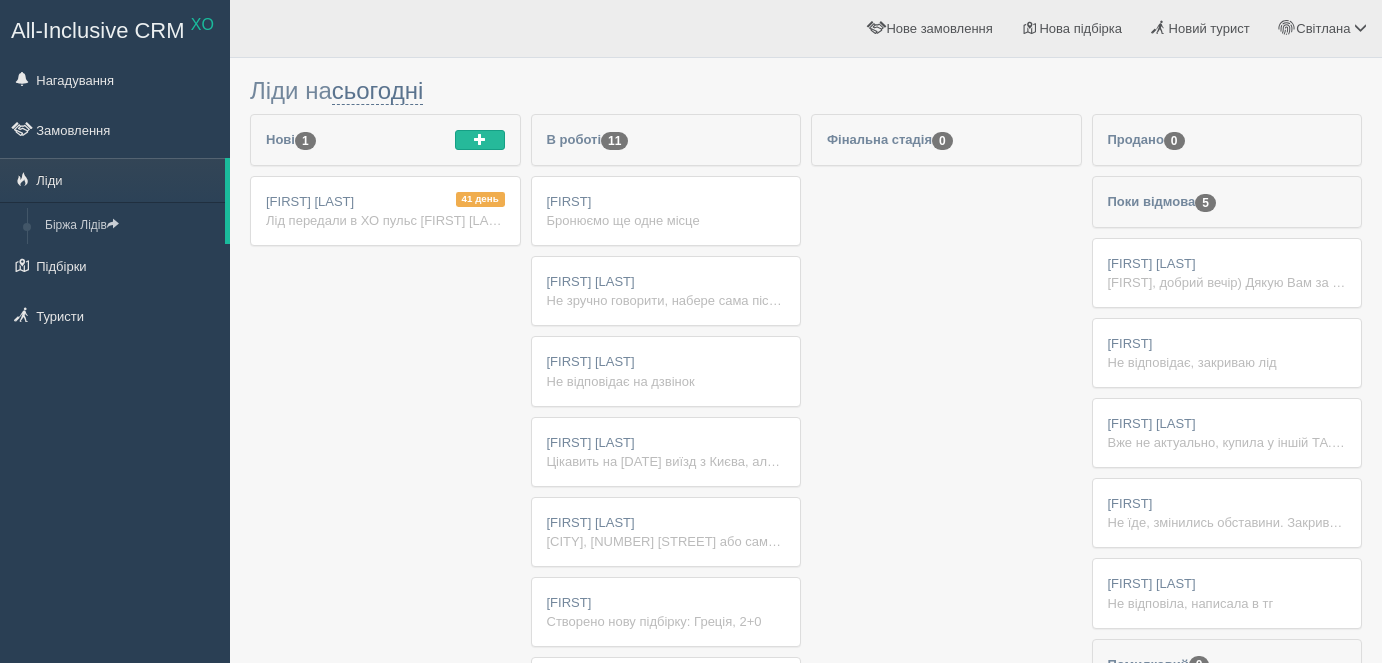 scroll, scrollTop: 66, scrollLeft: 0, axis: vertical 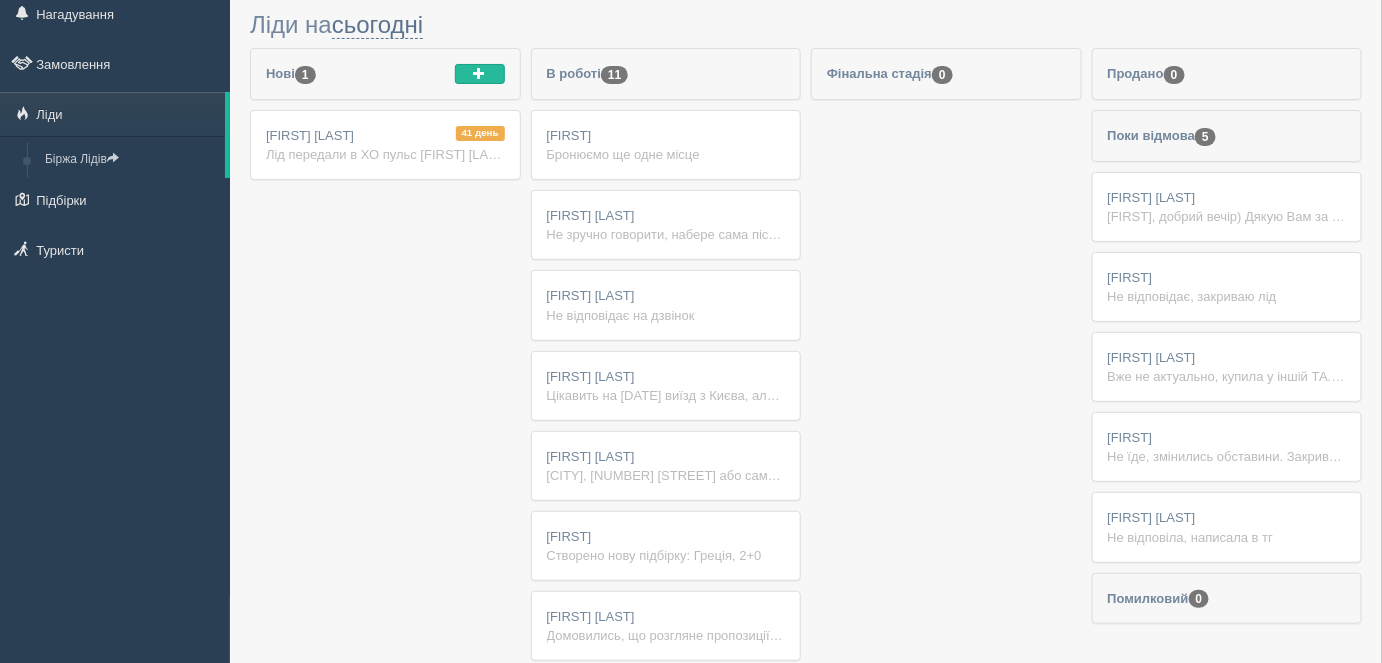 click on "[FIRST] [LAST]
Не відповідає на дзвінок" at bounding box center (666, 305) 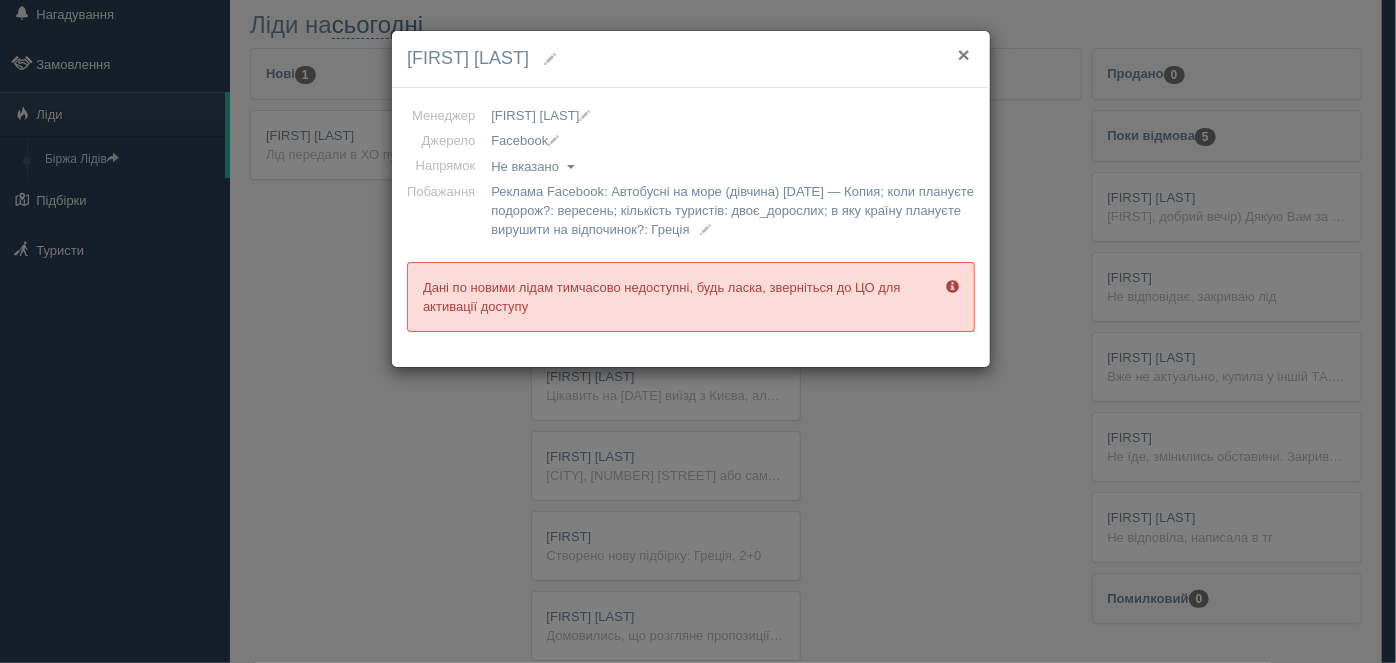 click on "×" at bounding box center [964, 54] 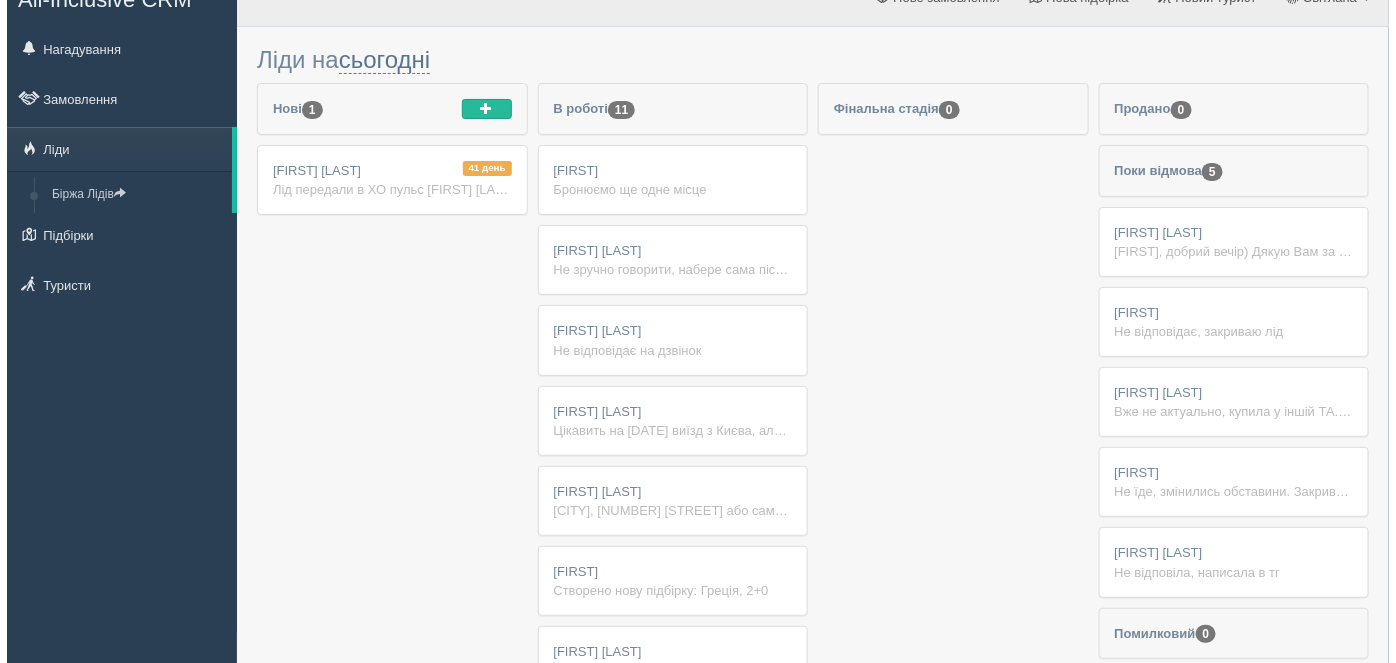 scroll, scrollTop: 0, scrollLeft: 0, axis: both 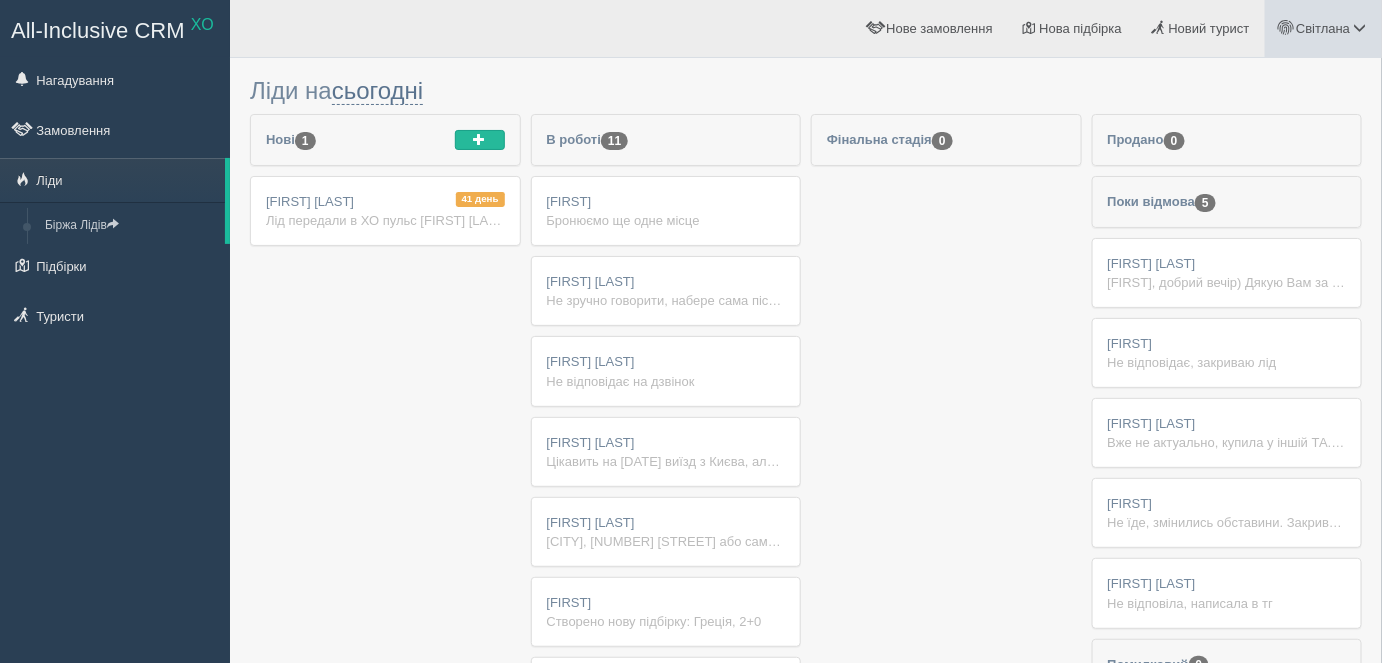 click on "Світлана" at bounding box center [1323, 28] 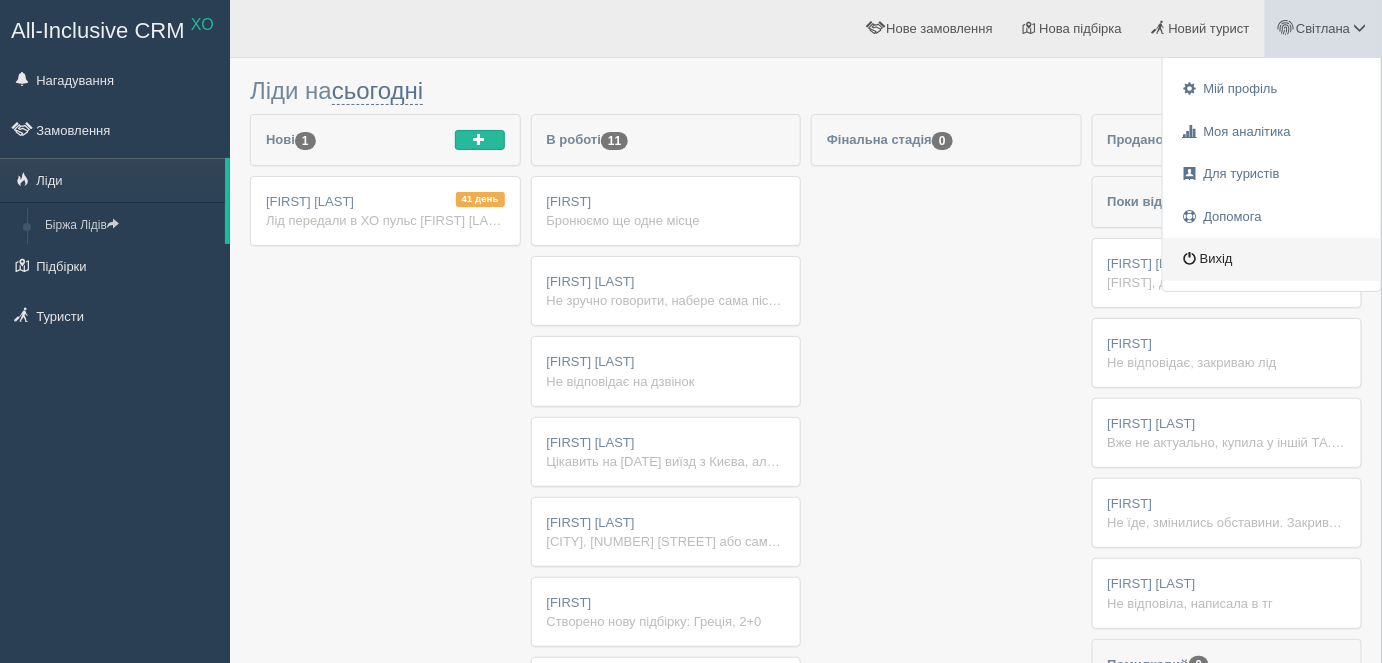 click on "Вихід" at bounding box center [1272, 259] 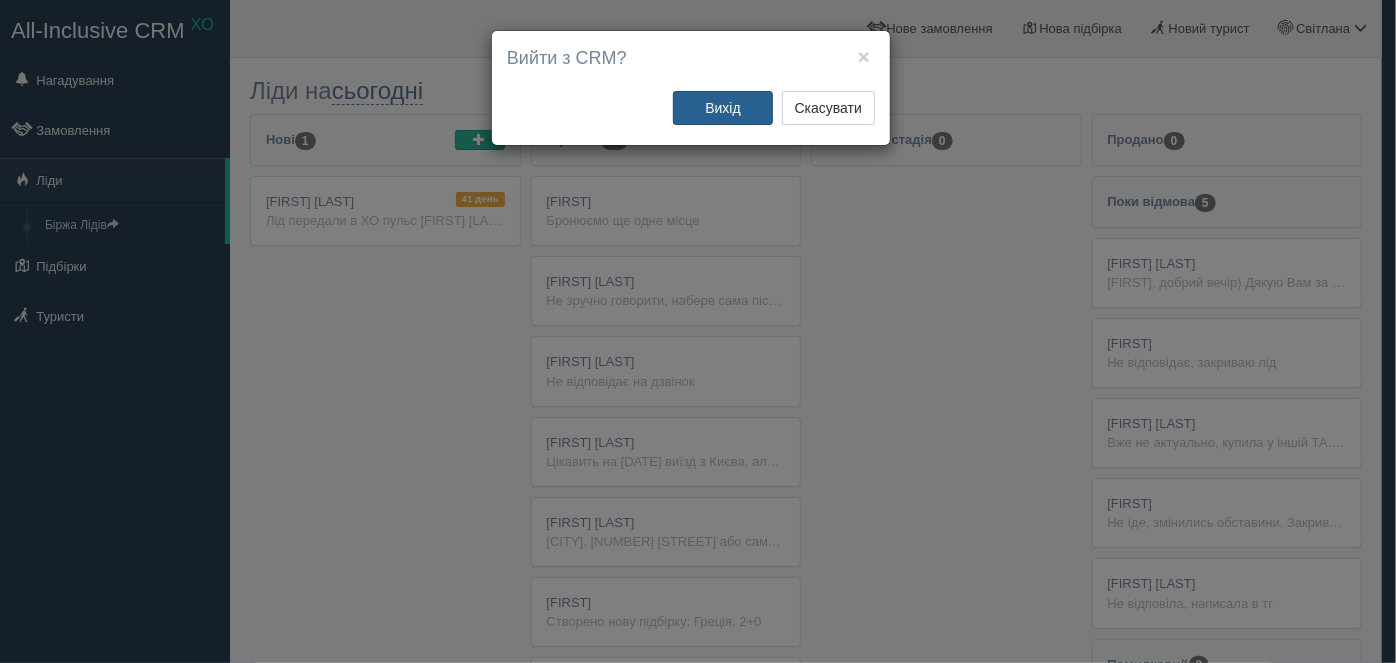 click on "Вихід" at bounding box center [723, 108] 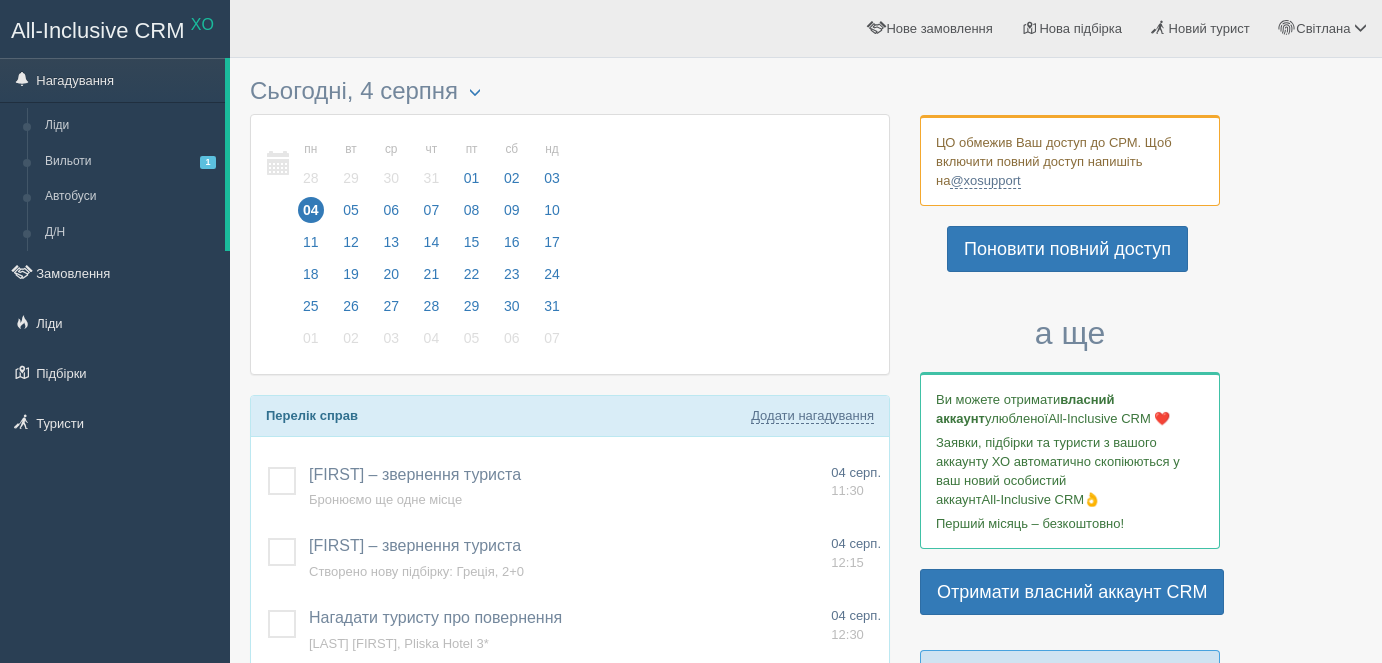 scroll, scrollTop: 0, scrollLeft: 0, axis: both 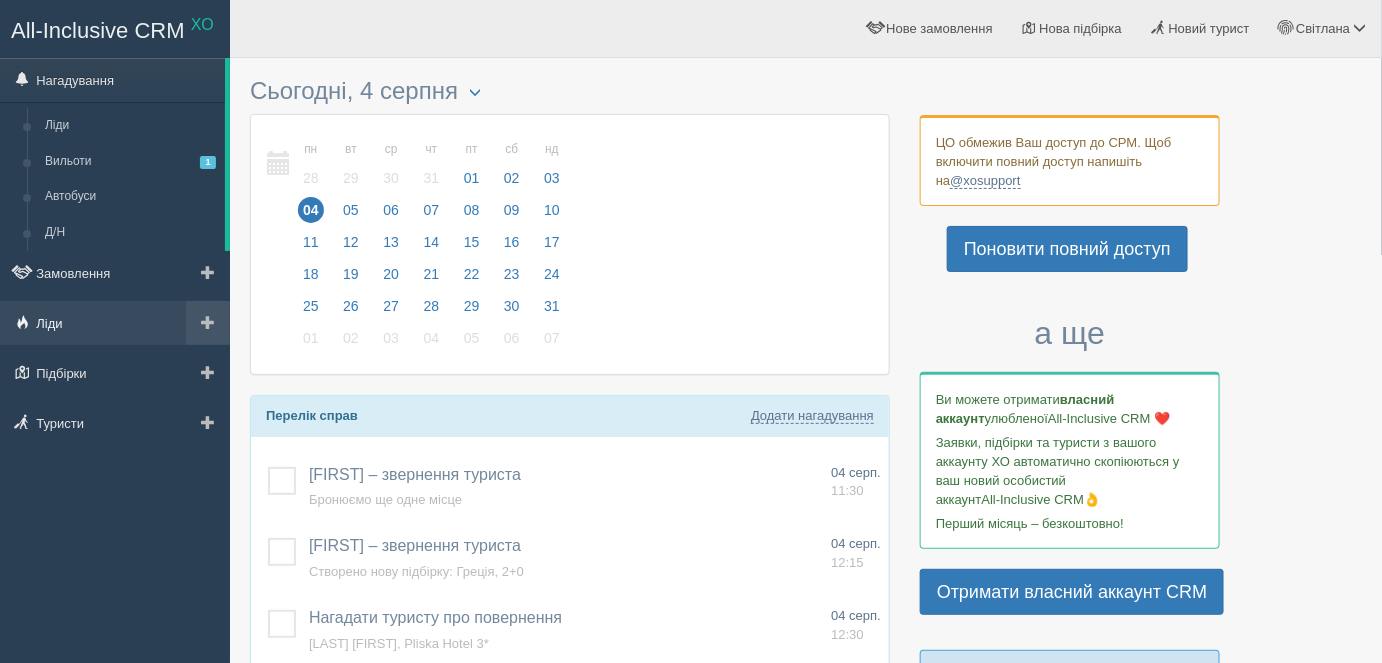 click on "Ліди" at bounding box center (115, 323) 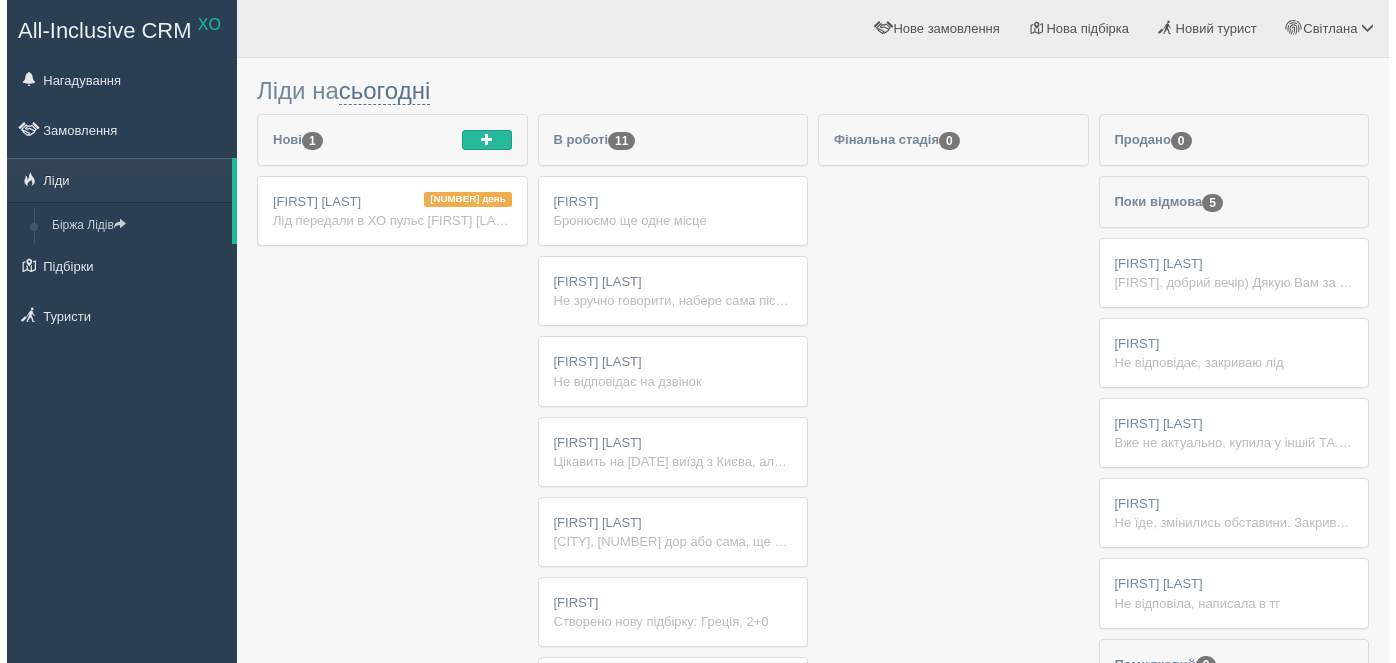 scroll, scrollTop: 0, scrollLeft: 0, axis: both 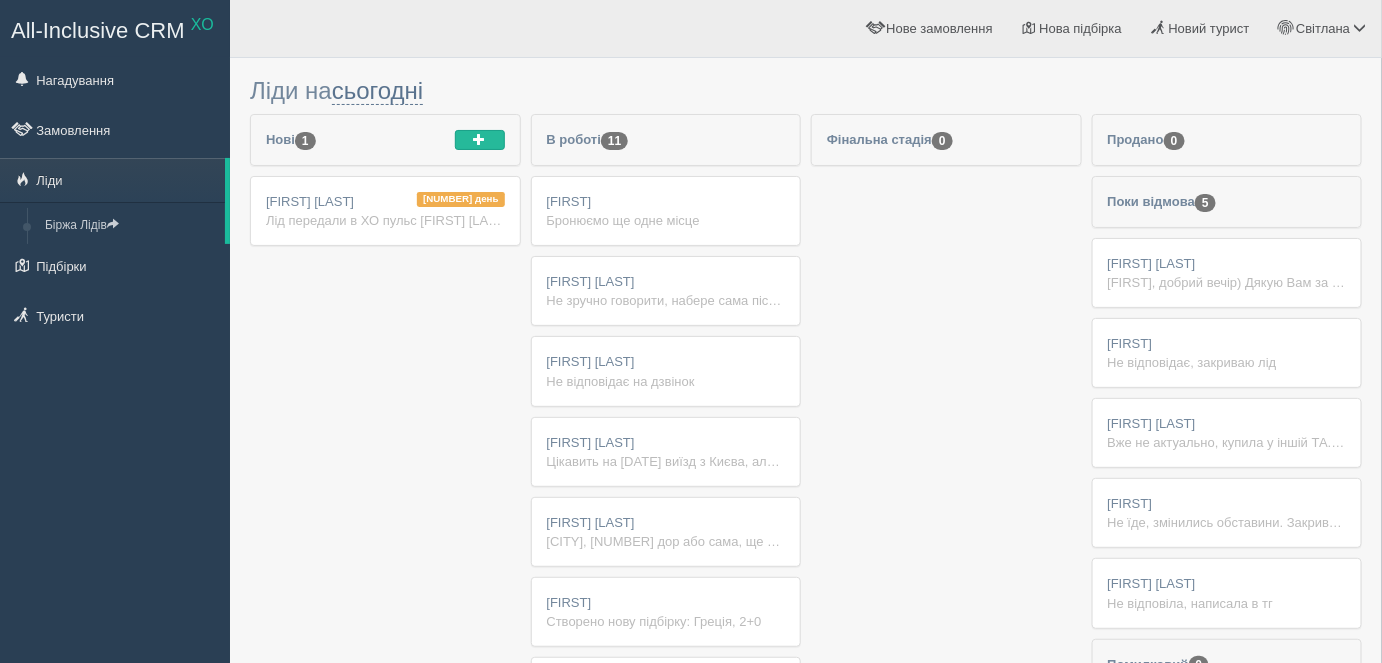 click on "Не зручно говорити, набере сама після 15:00" at bounding box center [666, 300] 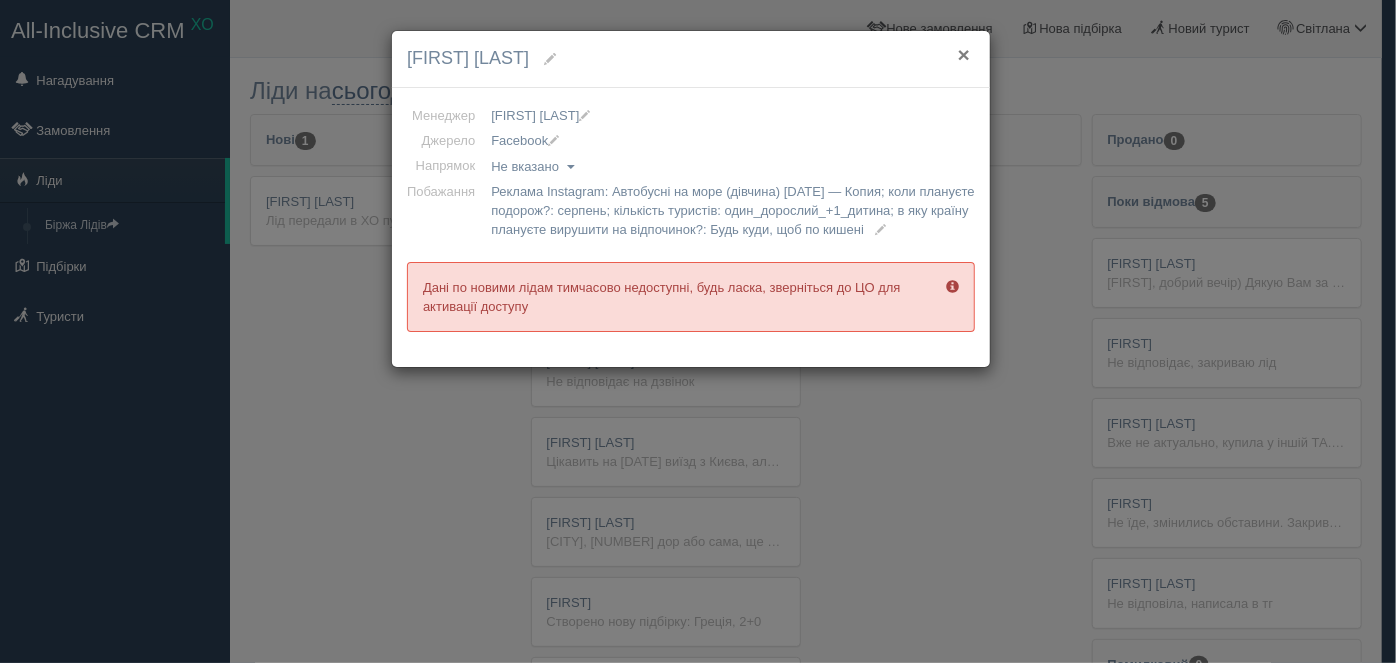 click on "×" at bounding box center (964, 54) 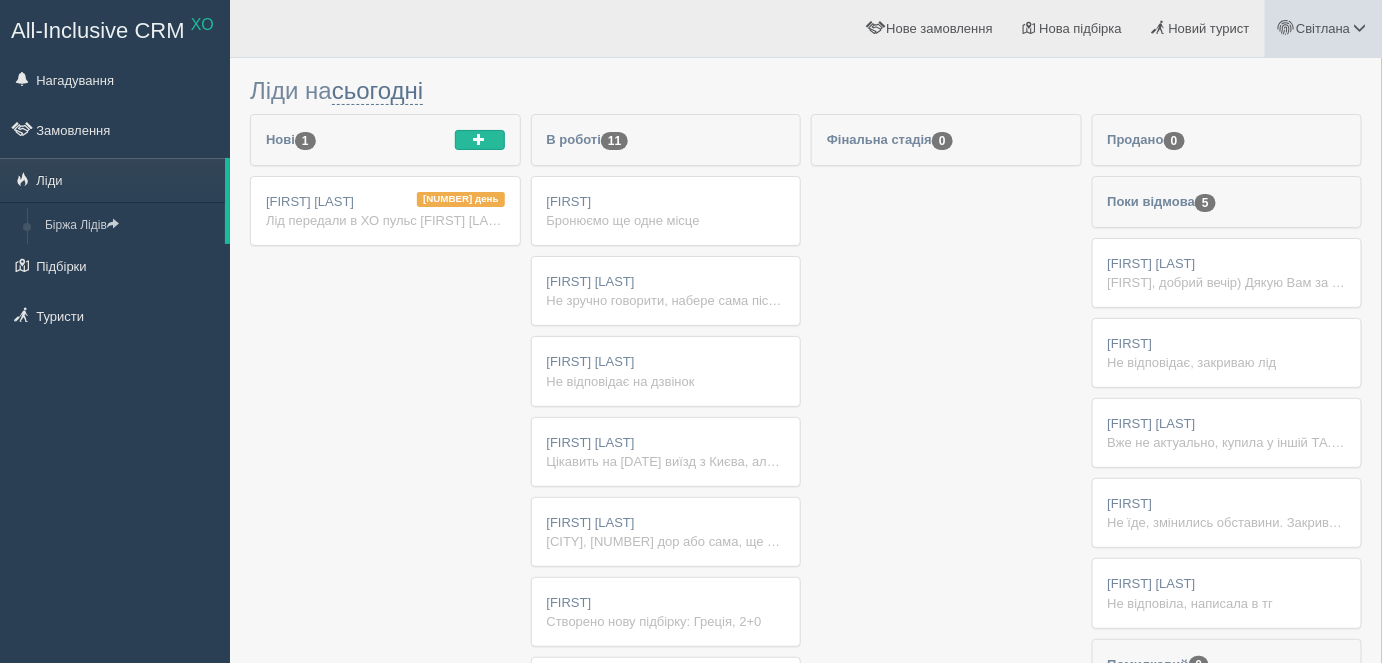 click on "Світлана" at bounding box center (1323, 28) 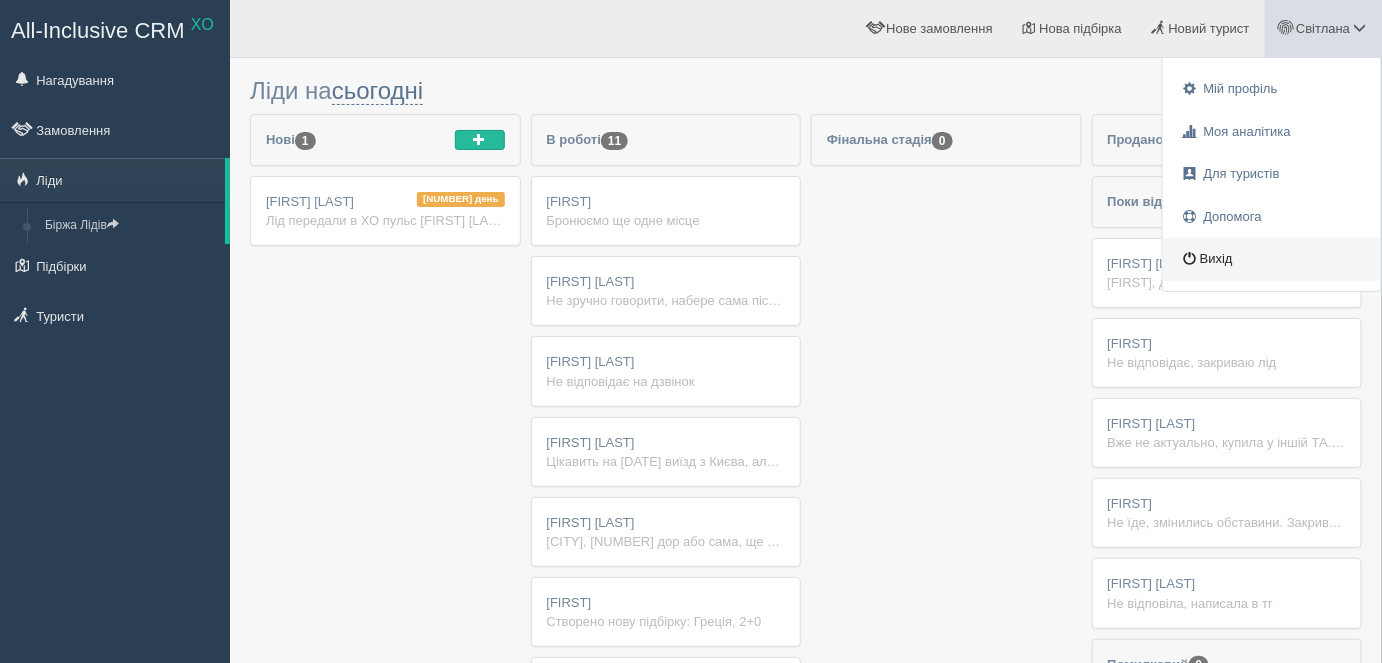click on "Вихід" at bounding box center (1272, 259) 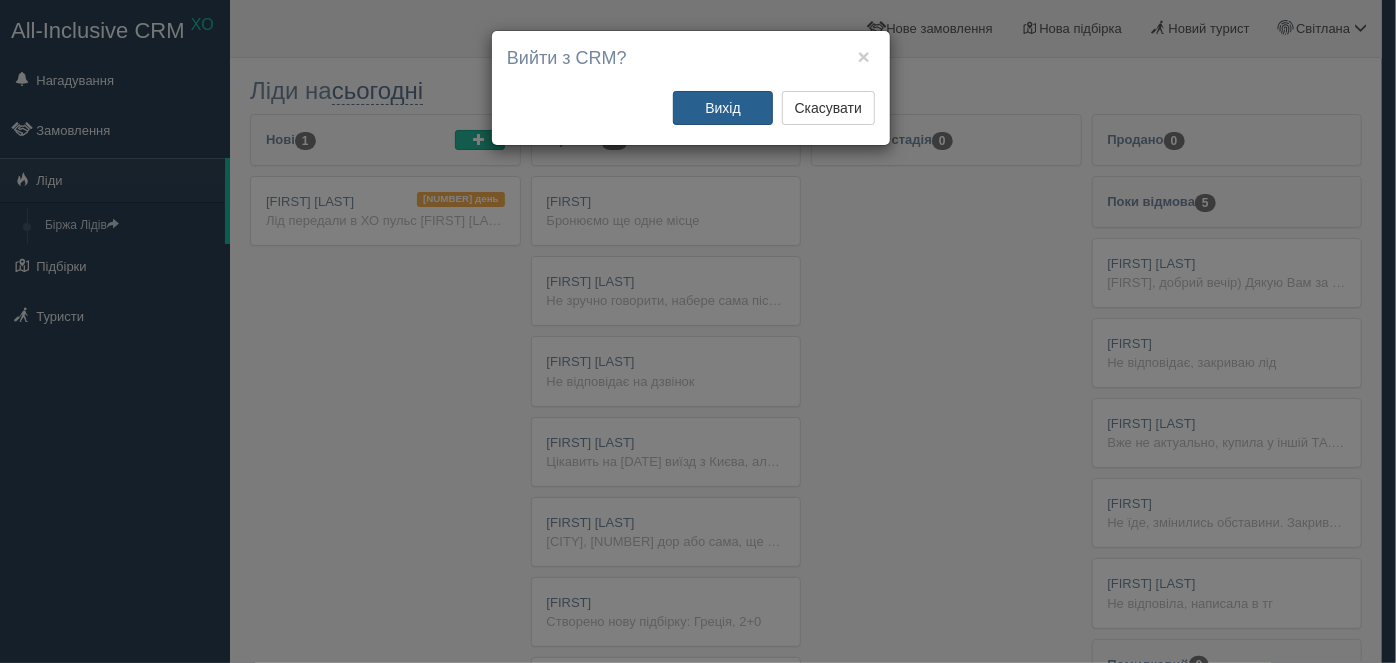 click on "Вихід" at bounding box center (723, 108) 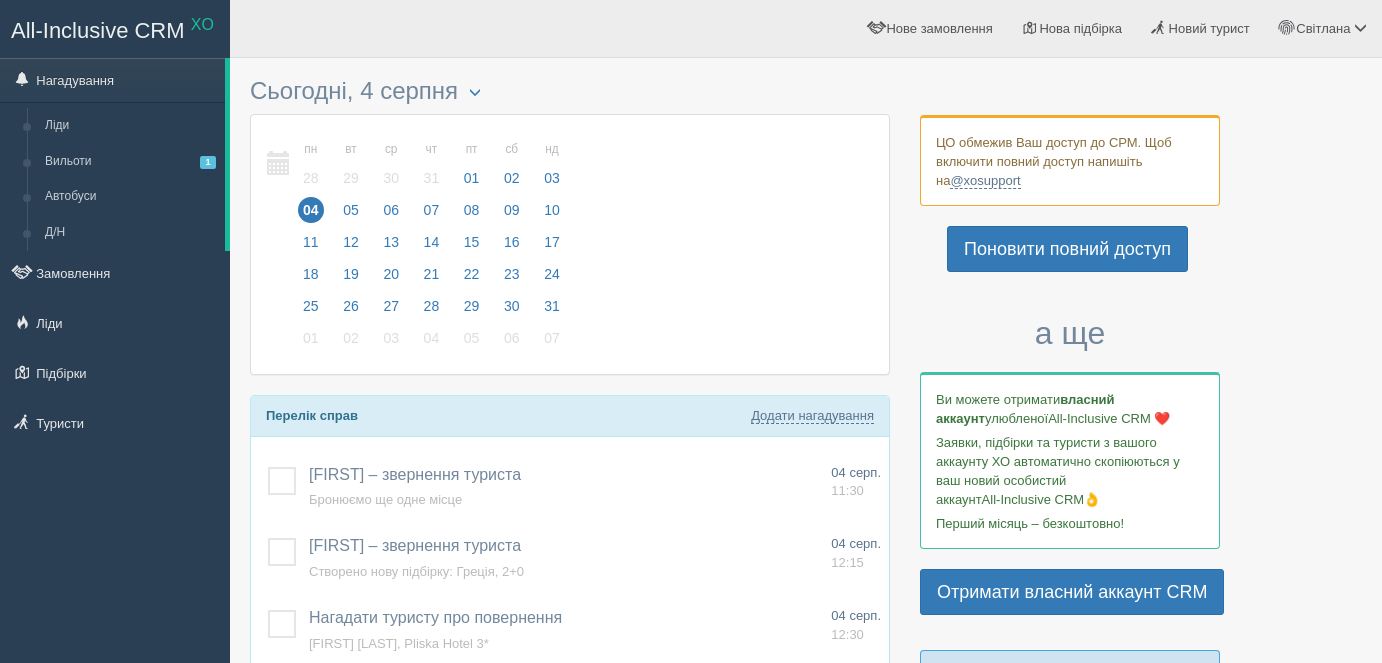 scroll, scrollTop: 0, scrollLeft: 0, axis: both 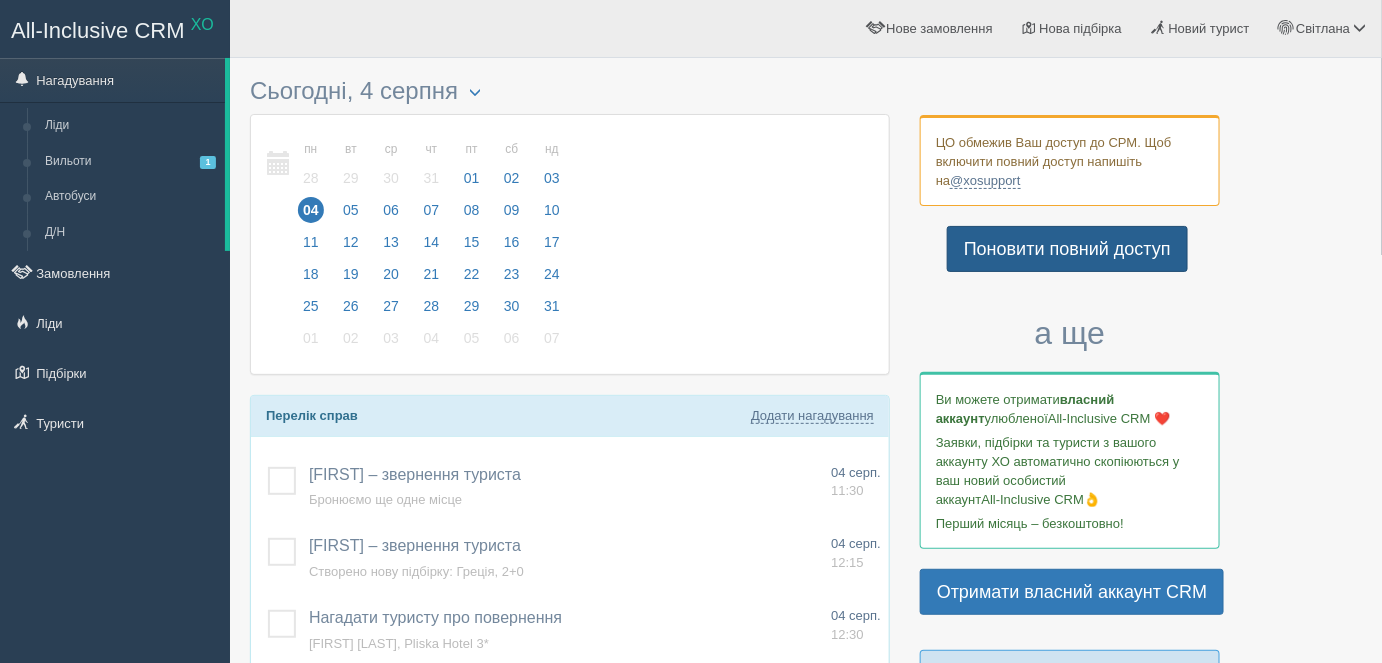 click on "Поновити повний доступ" at bounding box center [1067, 249] 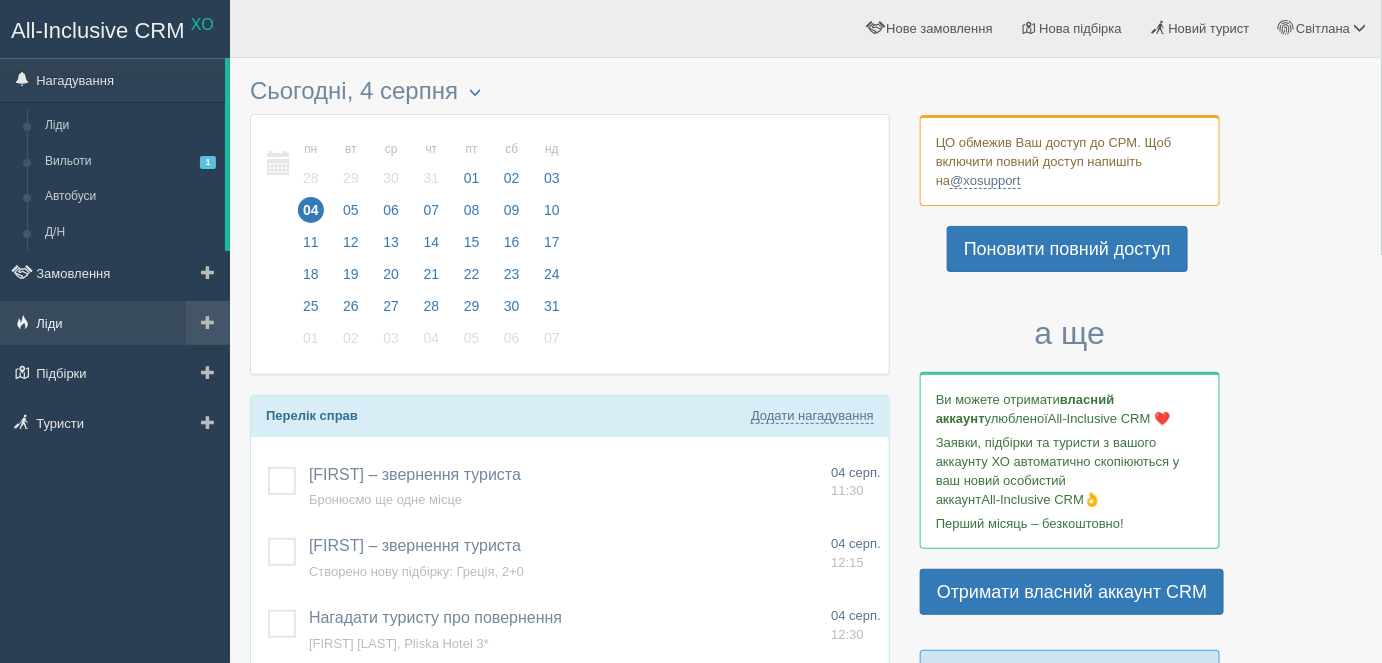 click on "Ліди" at bounding box center [115, 323] 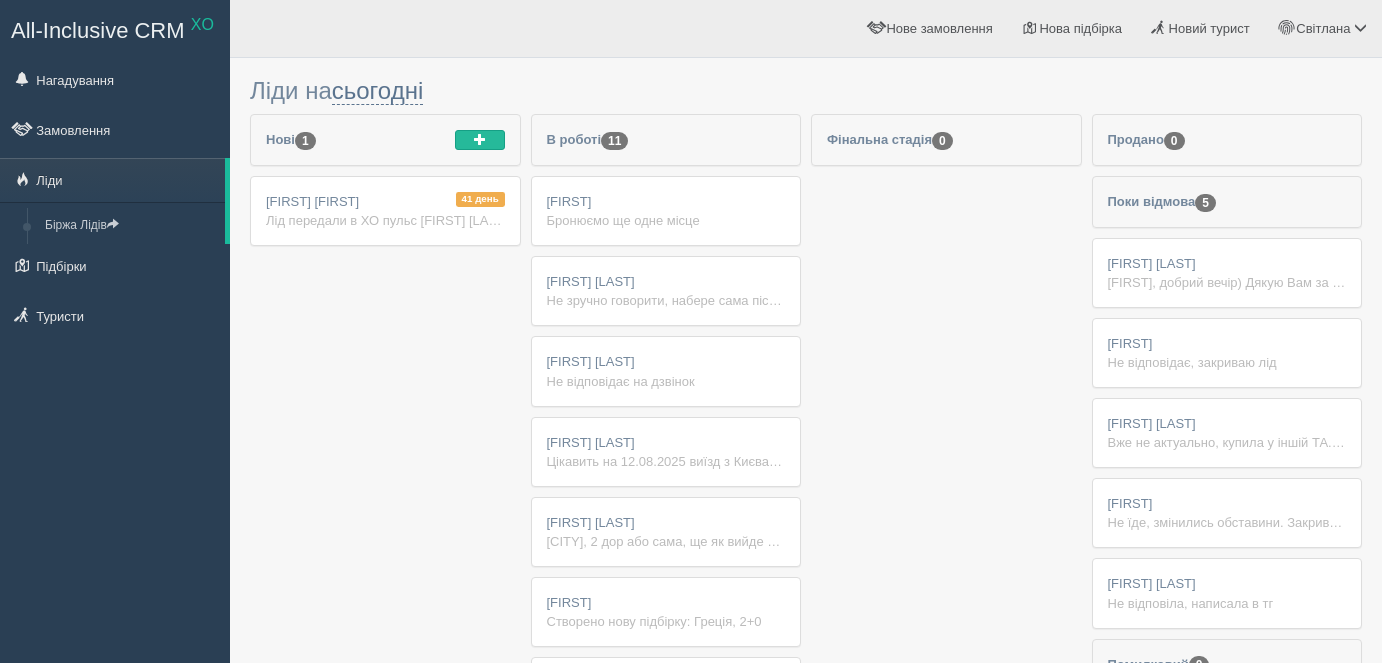 scroll, scrollTop: 0, scrollLeft: 0, axis: both 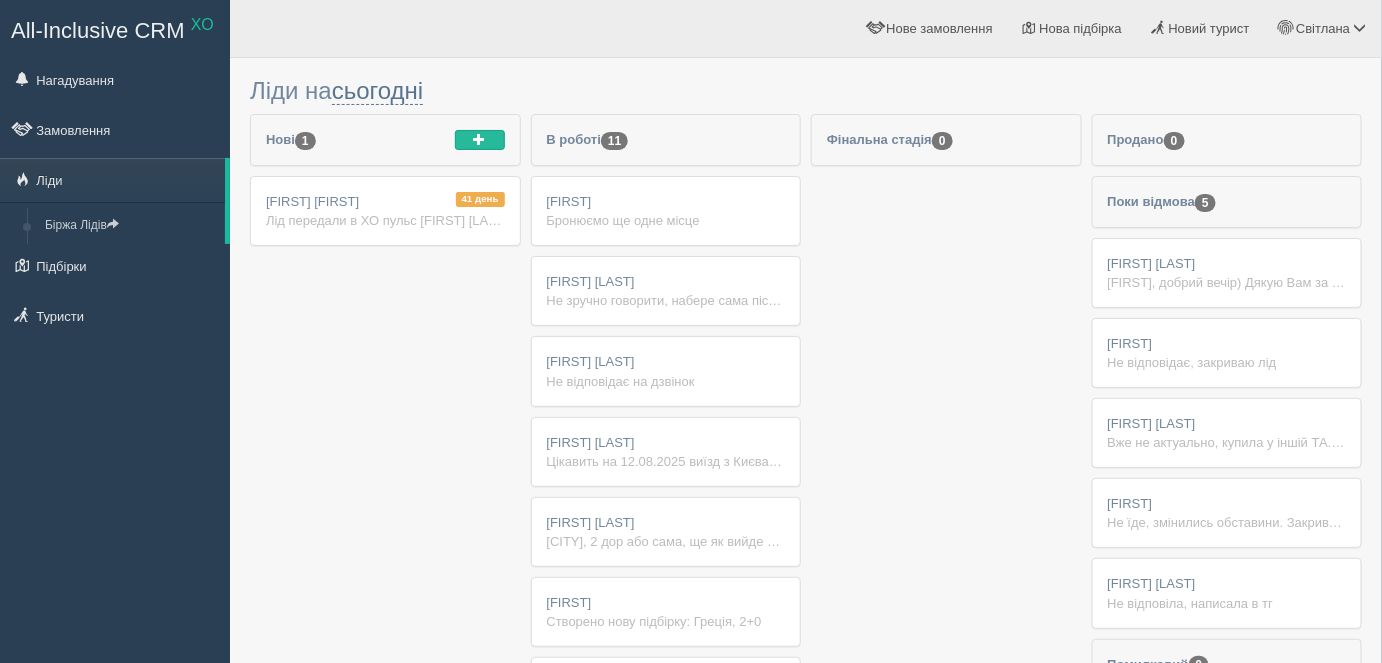 click on "[FIRST] [LAST]" at bounding box center (591, 281) 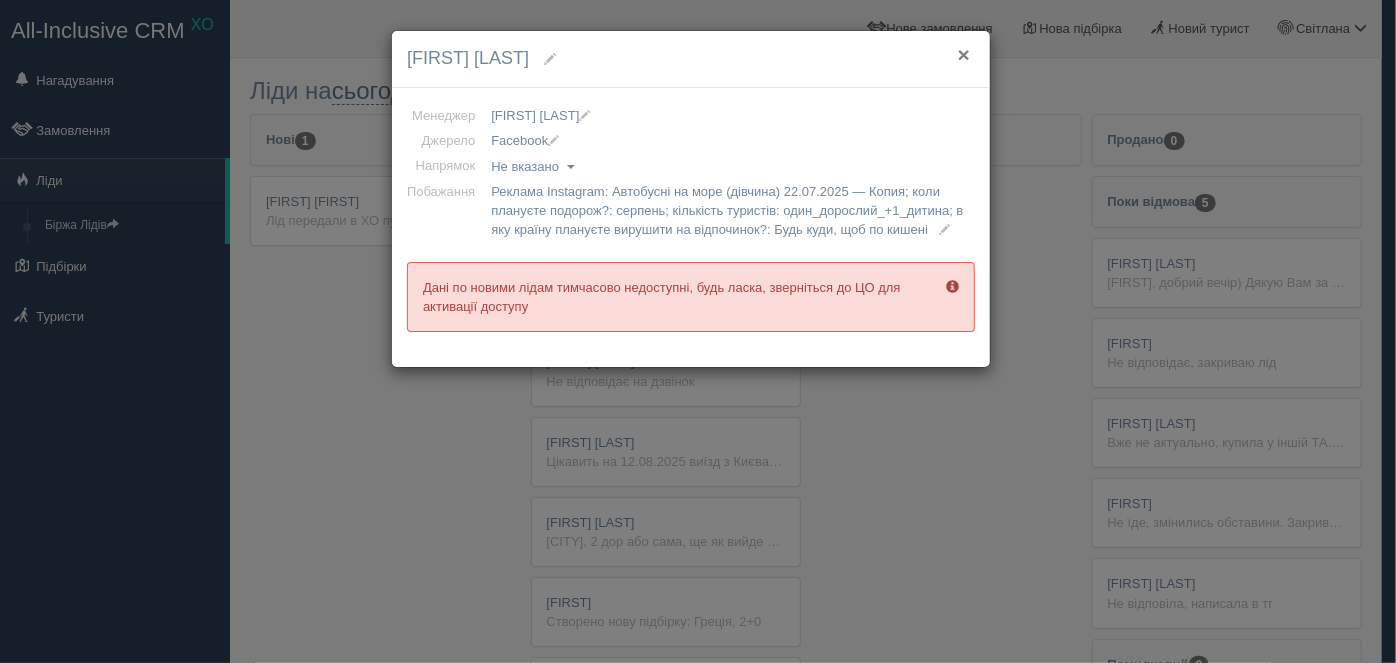 click on "×" at bounding box center [964, 54] 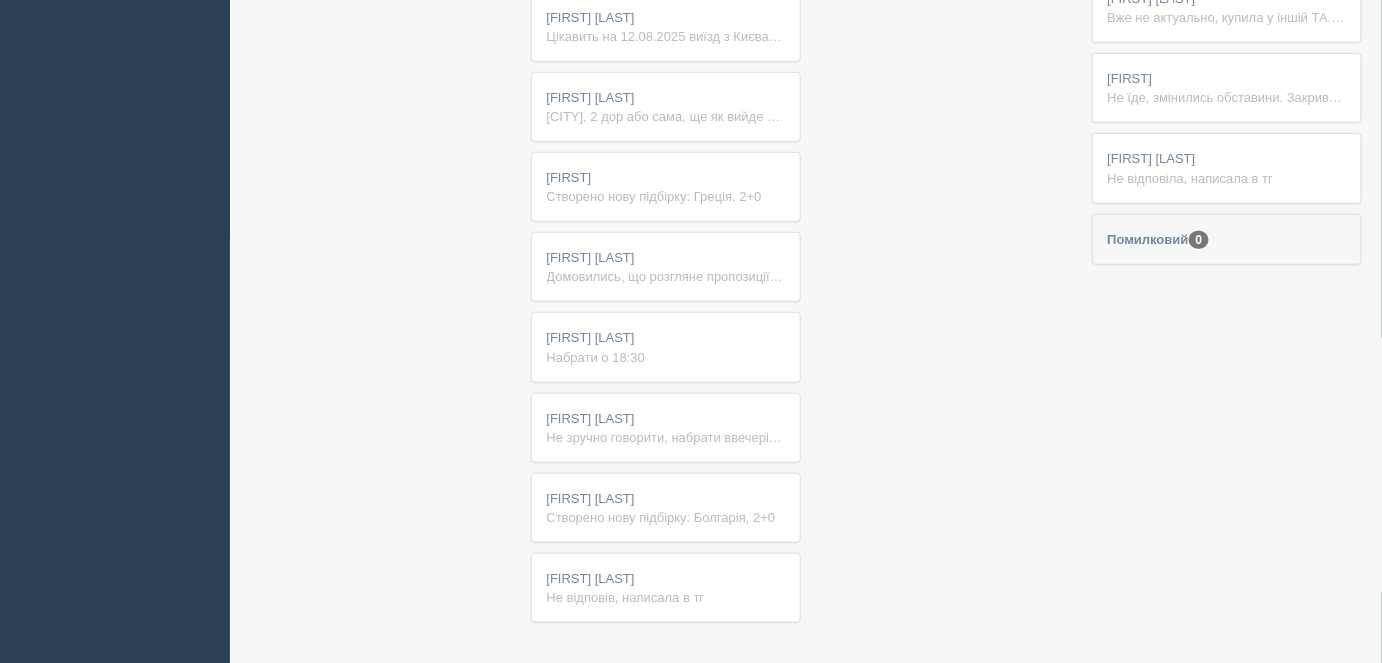 scroll, scrollTop: 520, scrollLeft: 0, axis: vertical 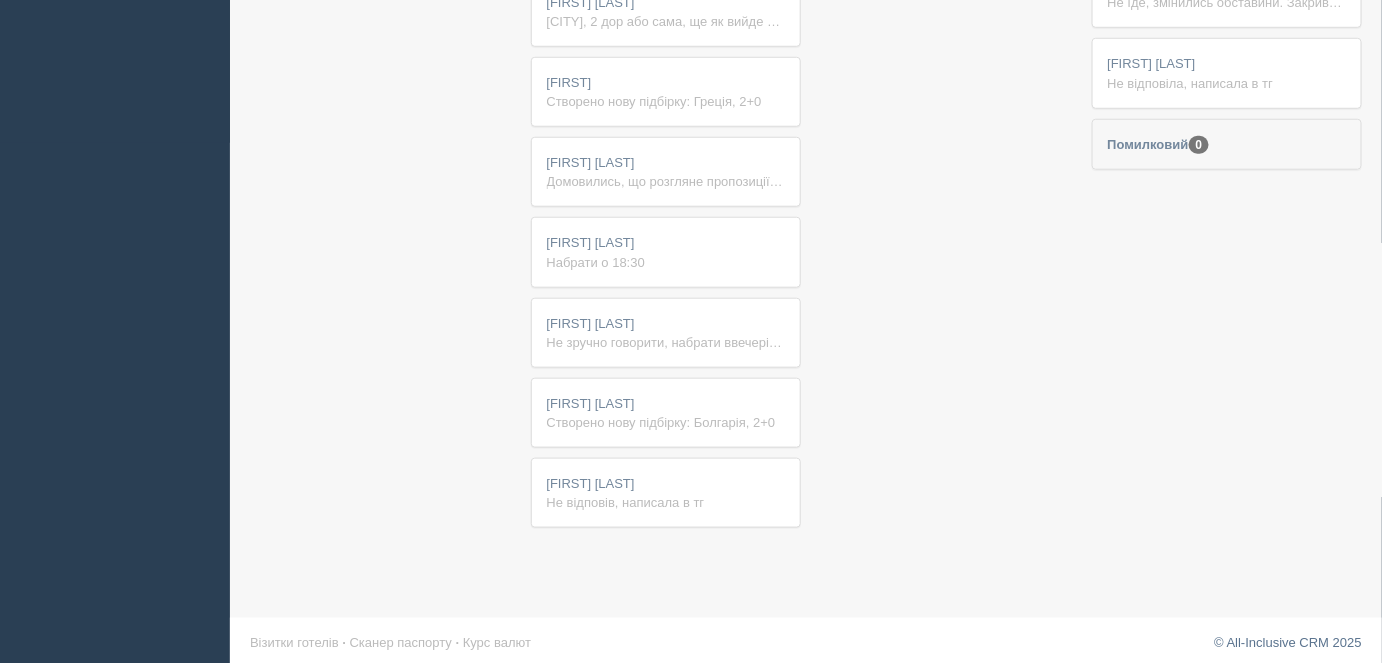 click on "Не зручно говорити, набрати ввечері, поклала слухавку" at bounding box center (666, 342) 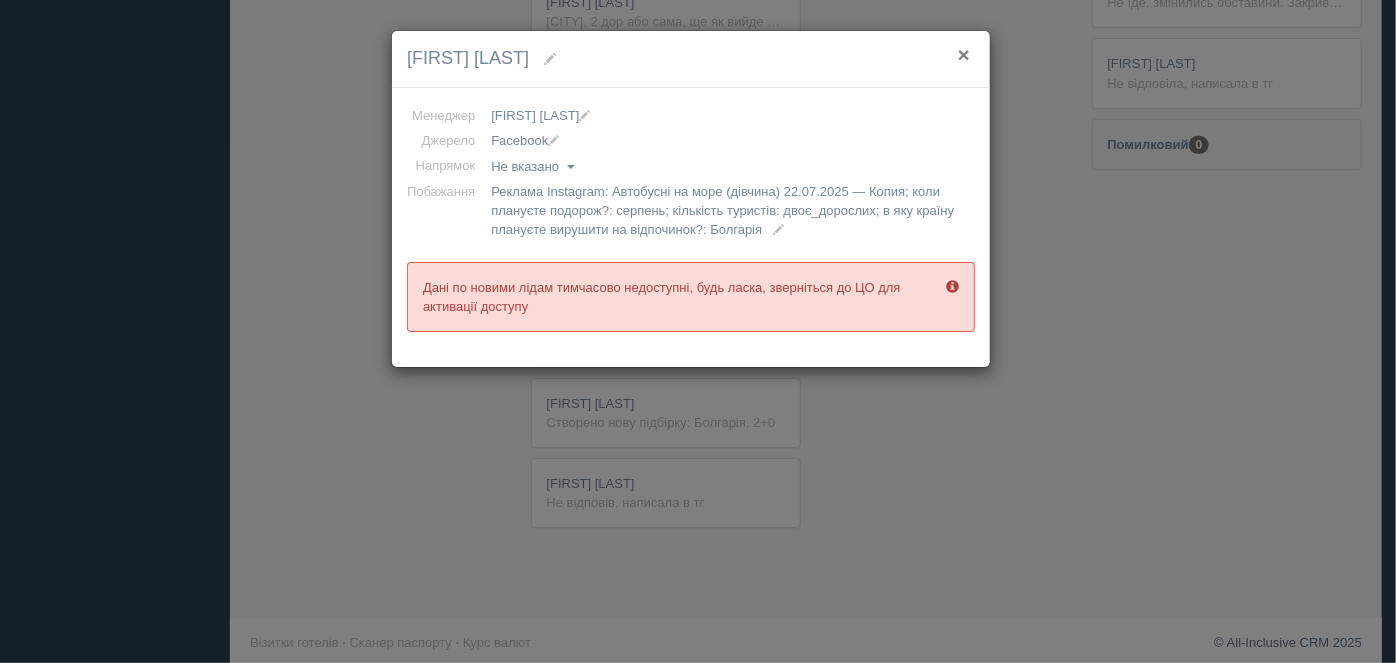 click on "×" at bounding box center (964, 54) 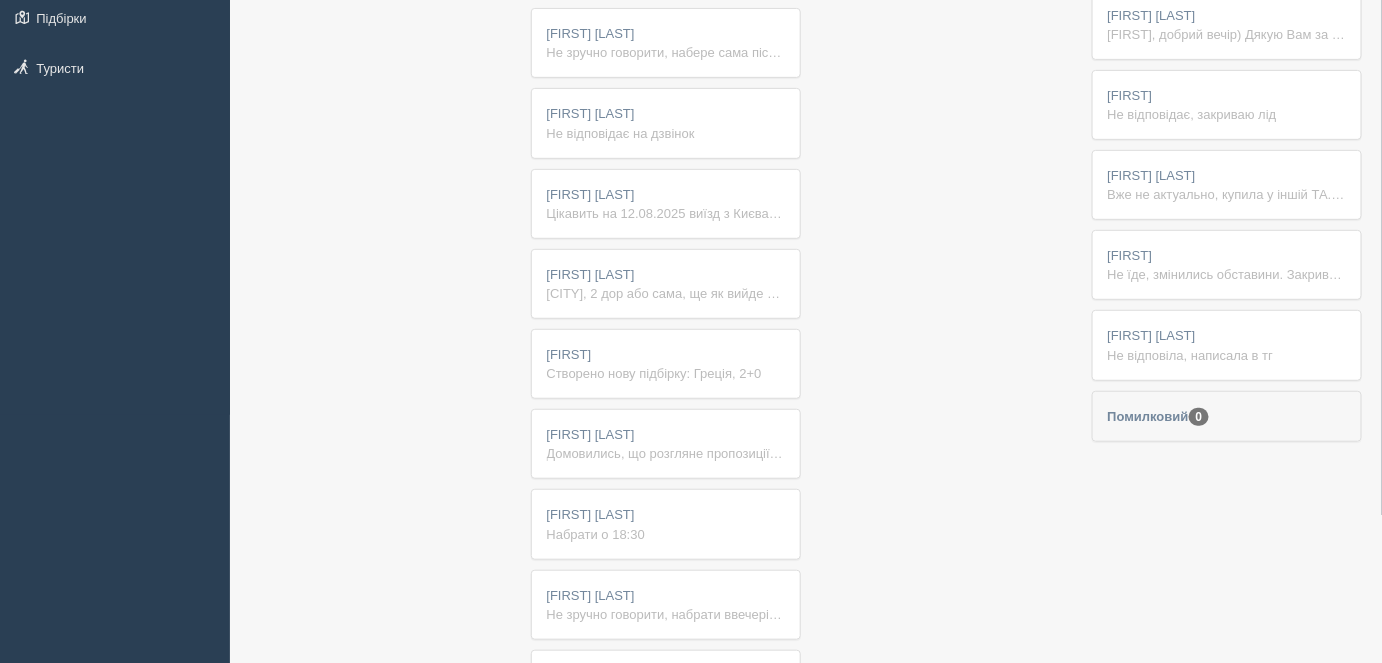 scroll, scrollTop: 0, scrollLeft: 0, axis: both 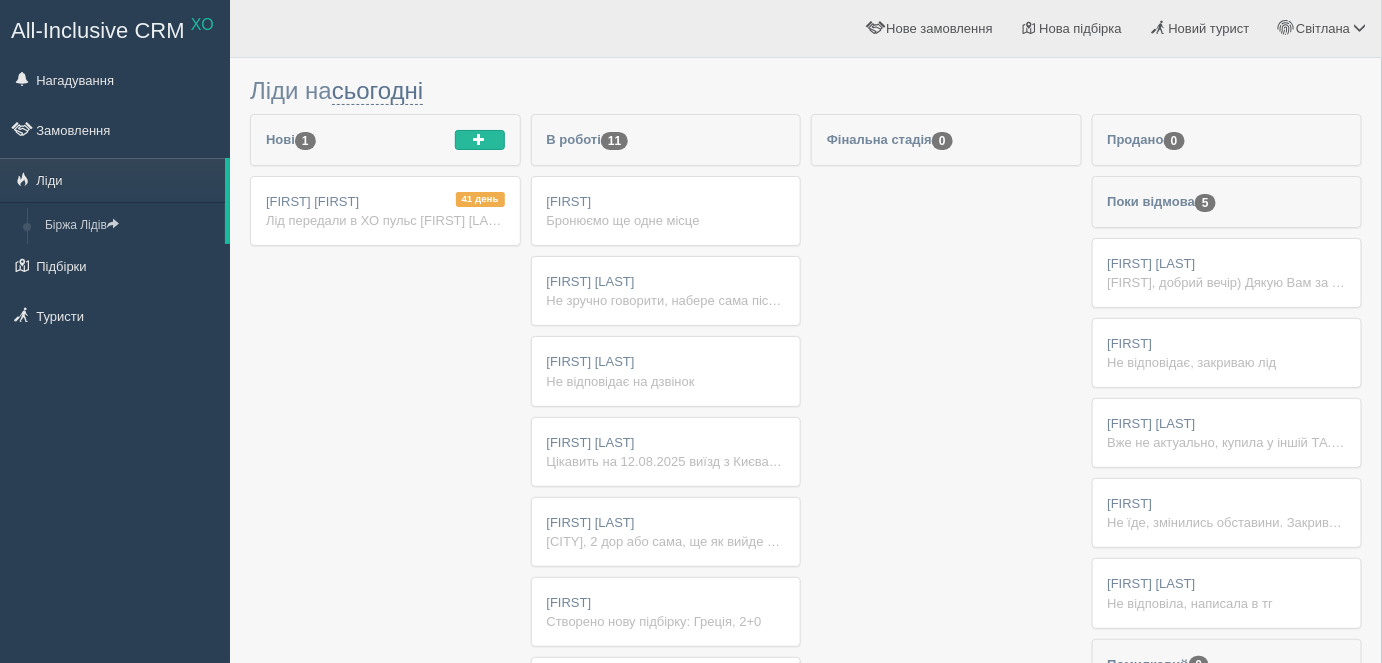 click on "Не зручно говорити, набере сама після 15:00" at bounding box center (666, 300) 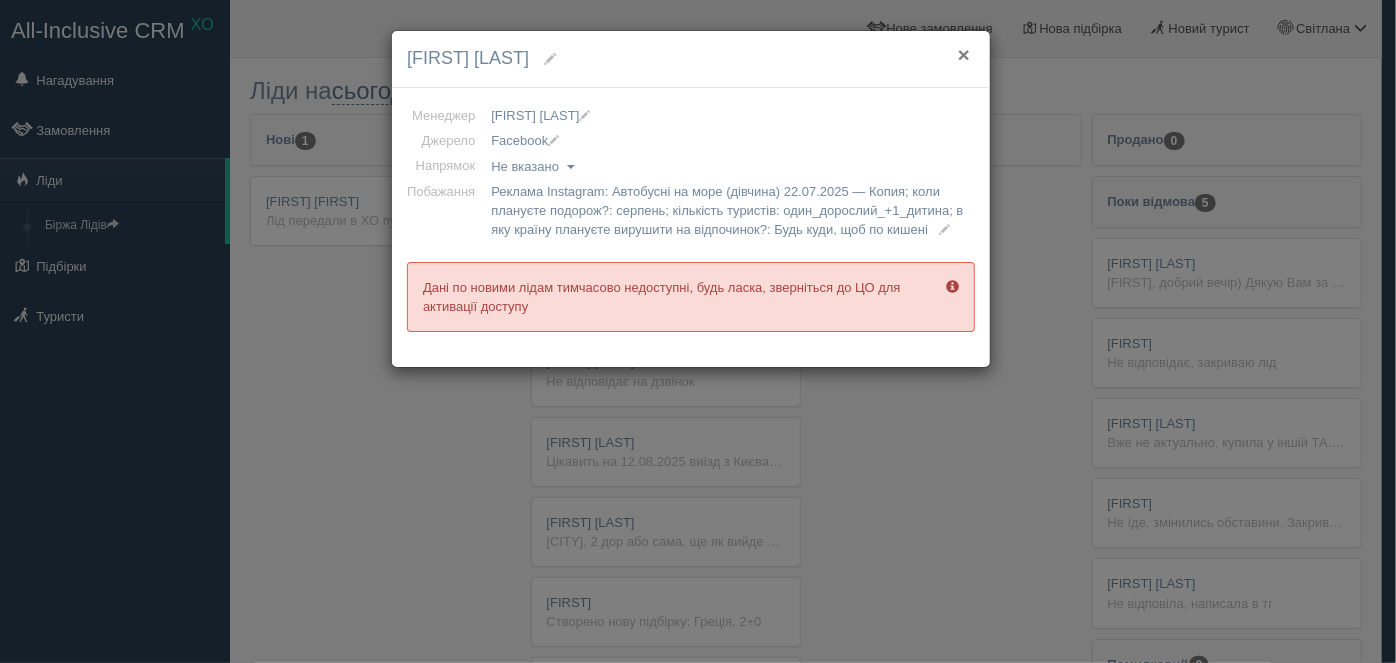 click on "×" at bounding box center [964, 54] 